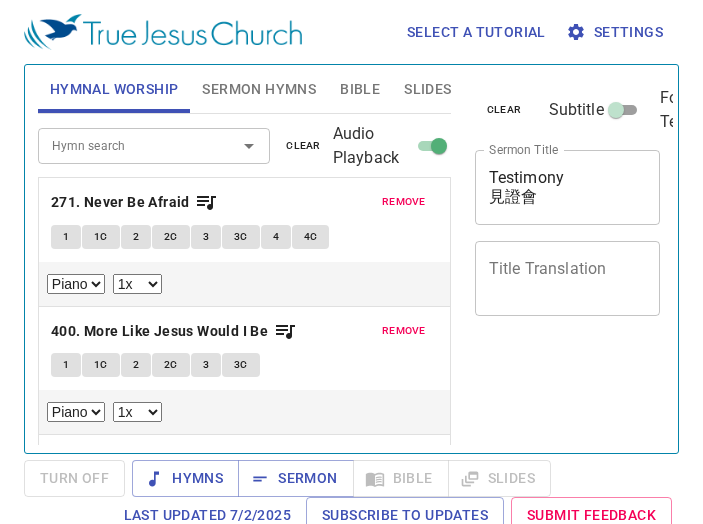 select on "1" 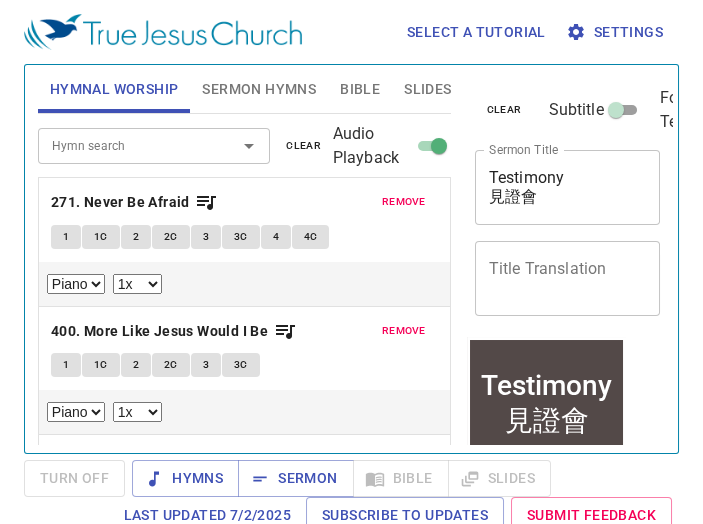 scroll, scrollTop: 0, scrollLeft: 0, axis: both 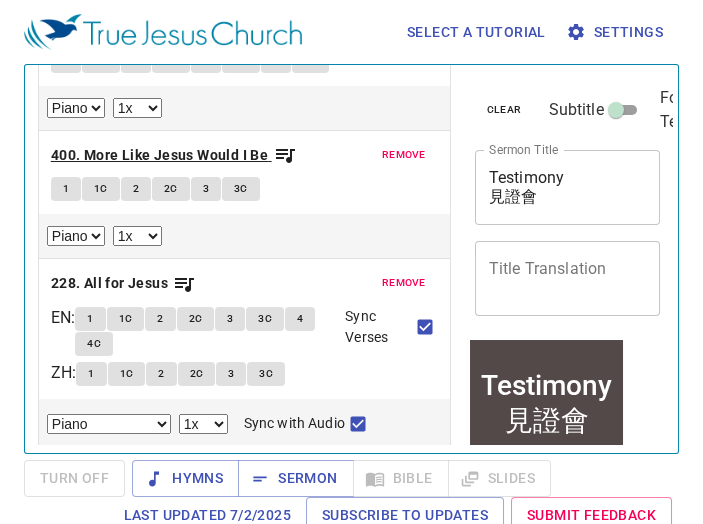 click on "400. More Like Jesus Would I Be" at bounding box center [159, 155] 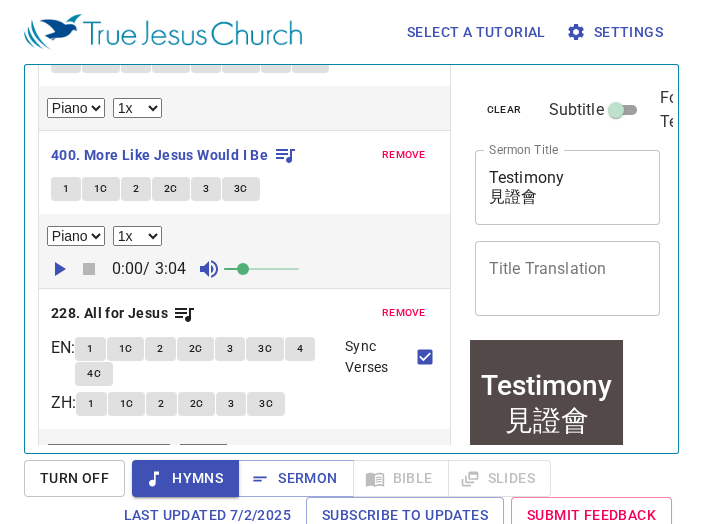 scroll, scrollTop: 0, scrollLeft: 0, axis: both 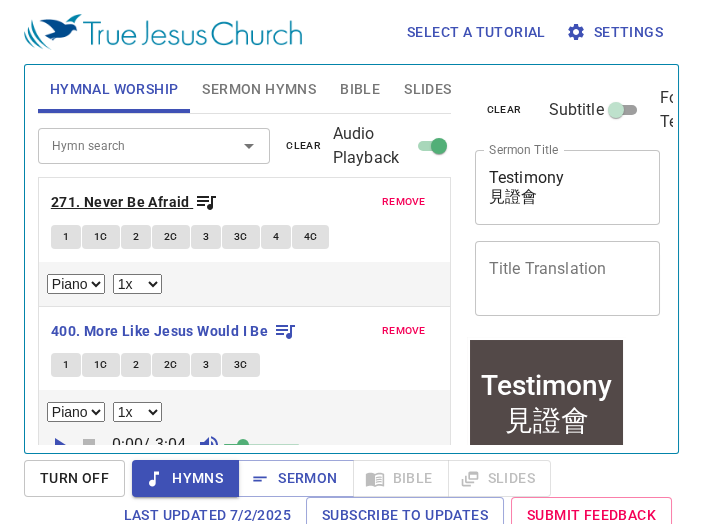 click on "271. Never Be Afraid" at bounding box center [120, 202] 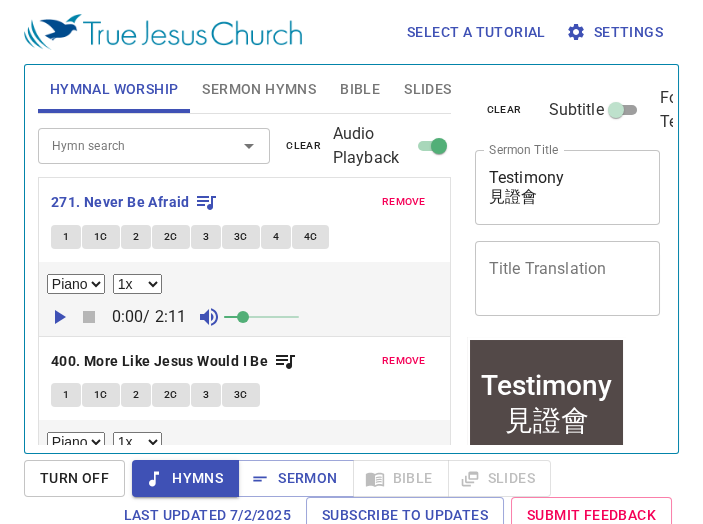 click on "1" at bounding box center [66, 237] 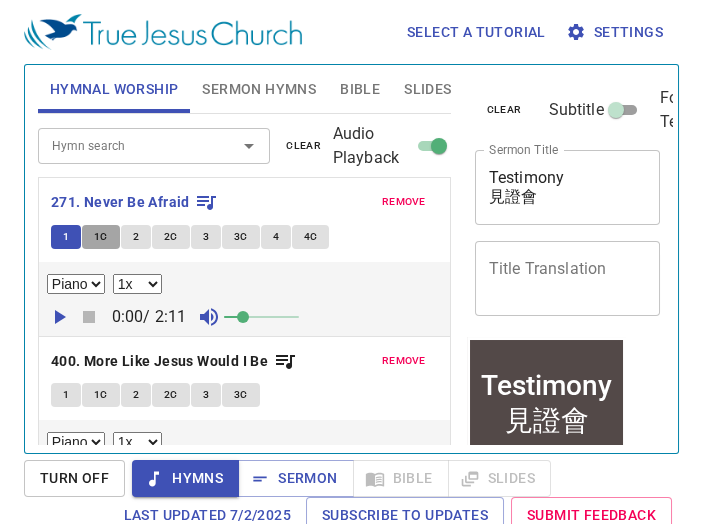 click on "1C" at bounding box center [101, 237] 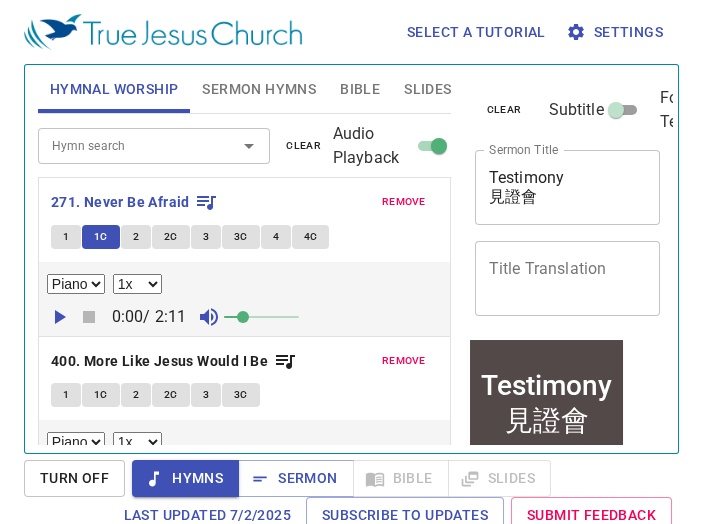 click on "2" at bounding box center [136, 237] 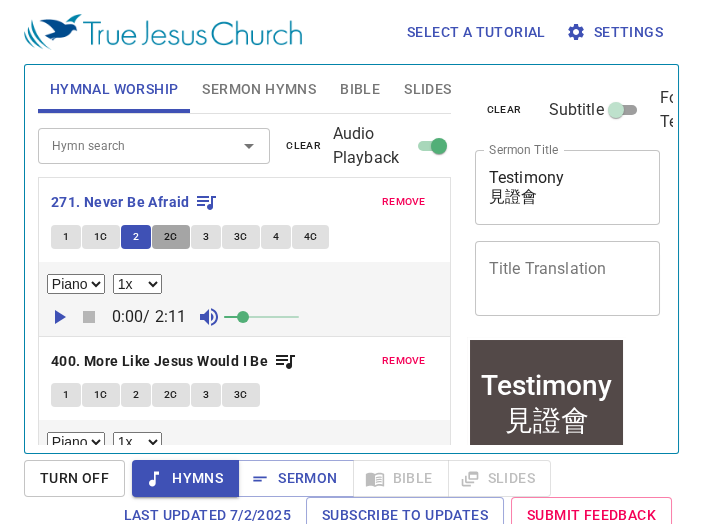 click on "2C" at bounding box center [171, 237] 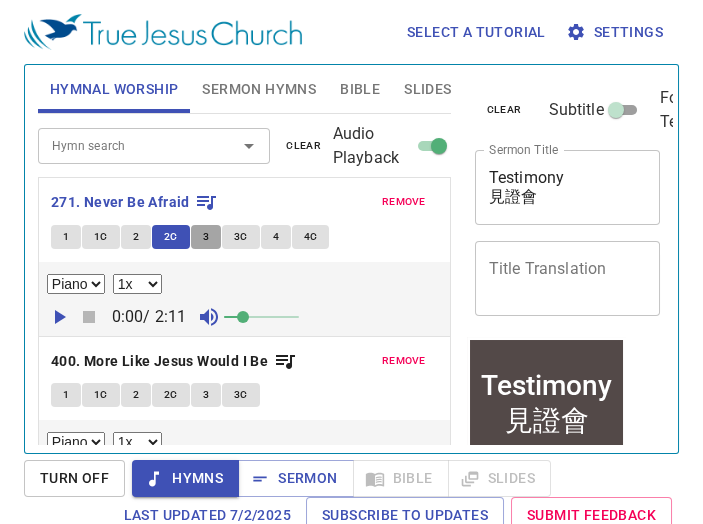 click on "3" at bounding box center [206, 237] 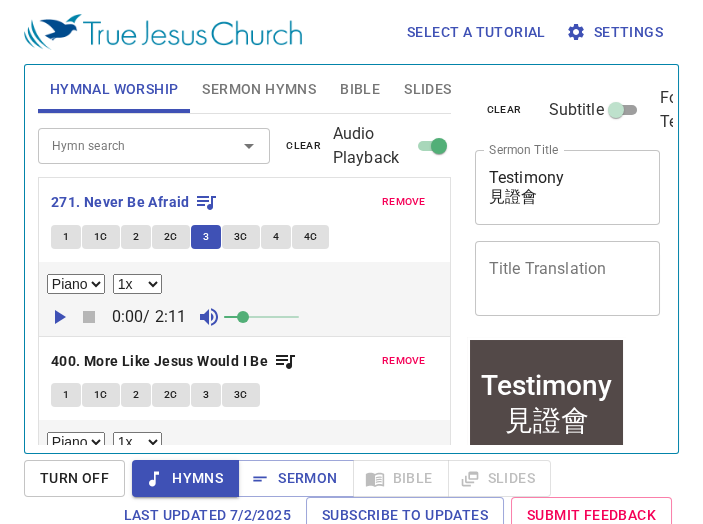 click on "3C" at bounding box center (241, 237) 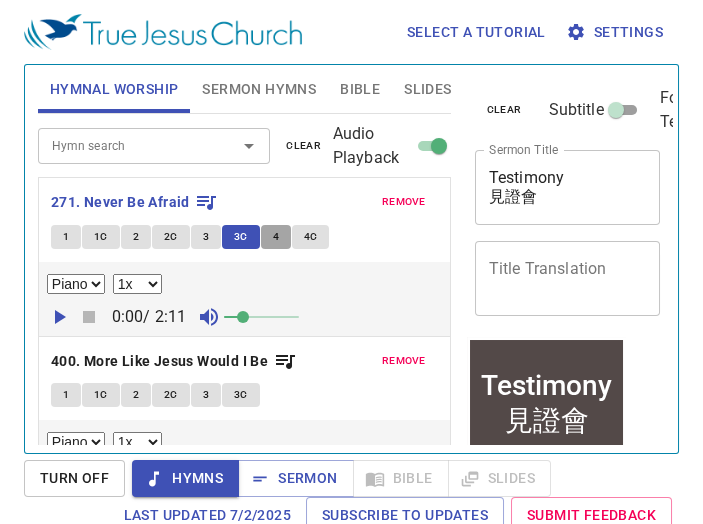 click on "4" at bounding box center (276, 237) 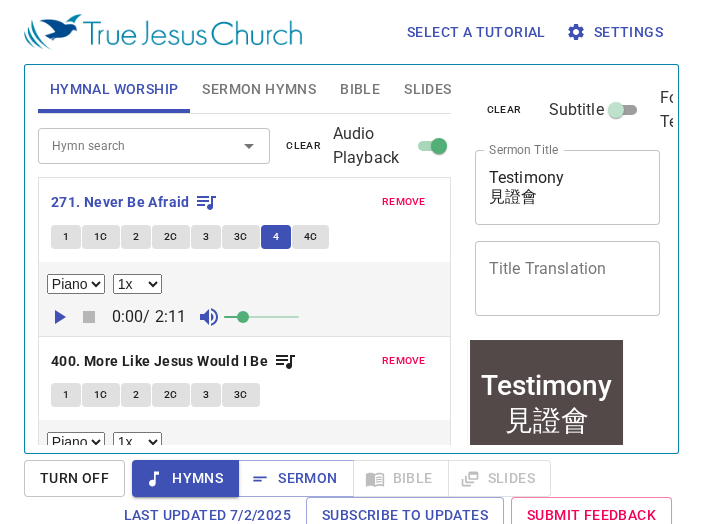 click on "4C" at bounding box center (311, 237) 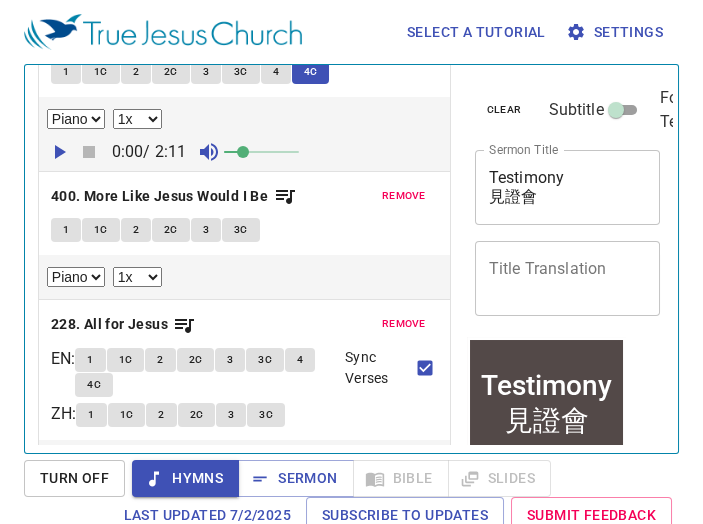 scroll, scrollTop: 166, scrollLeft: 0, axis: vertical 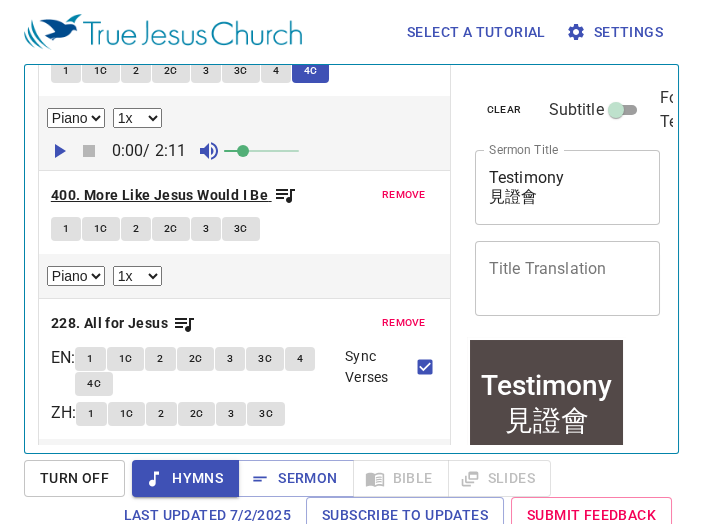 click on "400. More Like Jesus Would I Be" at bounding box center (159, 195) 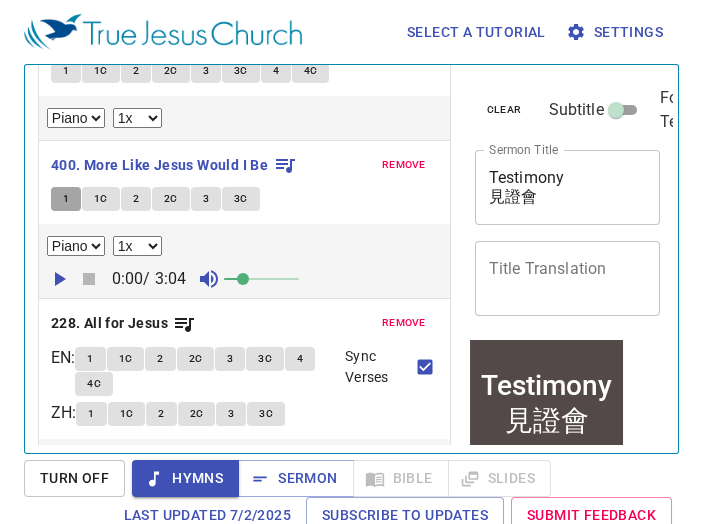 click on "1" at bounding box center (66, 199) 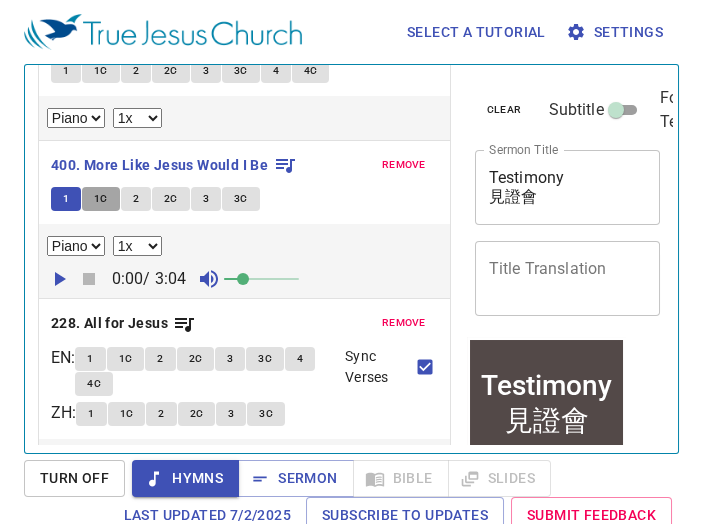 click on "1C" at bounding box center (101, 199) 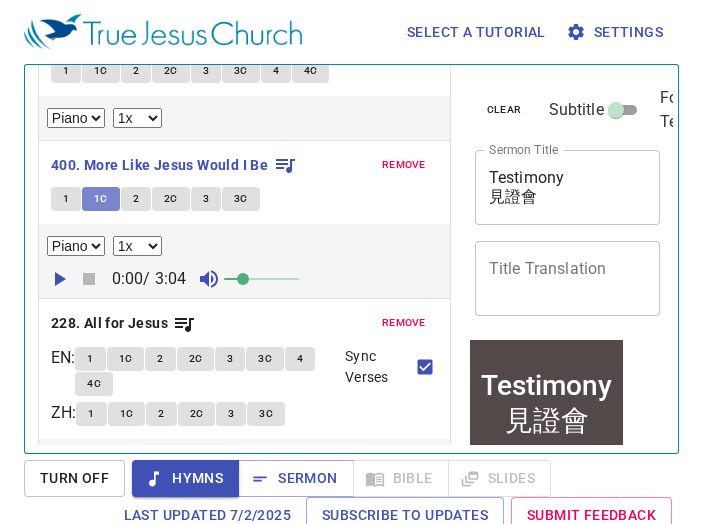 click on "1C" at bounding box center (101, 199) 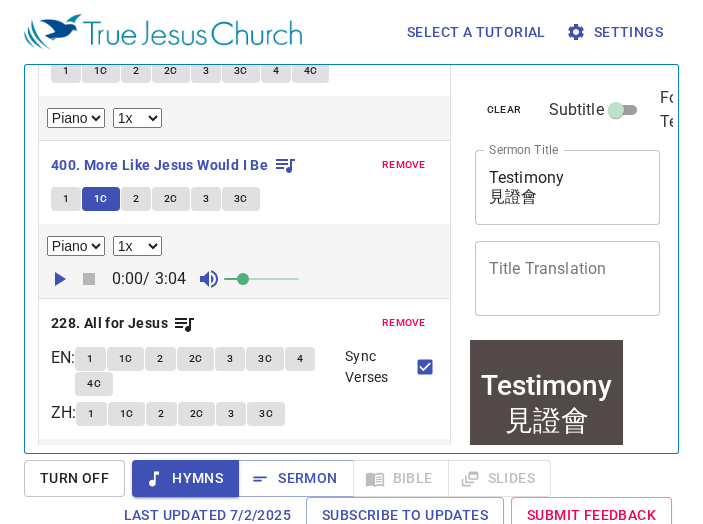 click on "2" at bounding box center (136, 199) 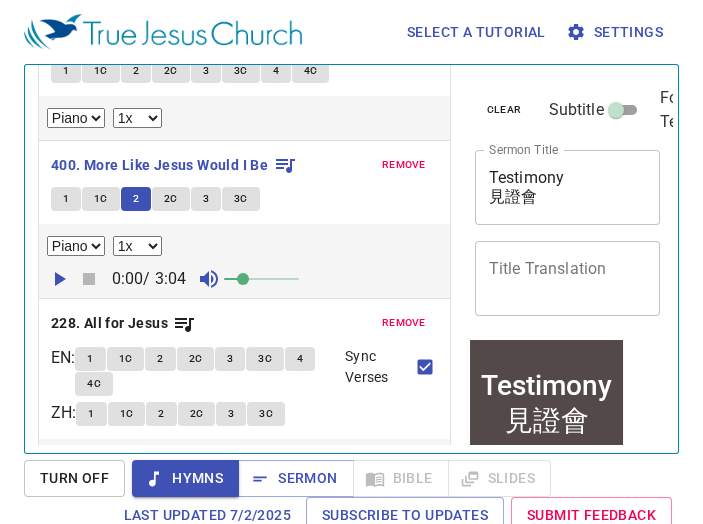 click on "2C" at bounding box center (171, 199) 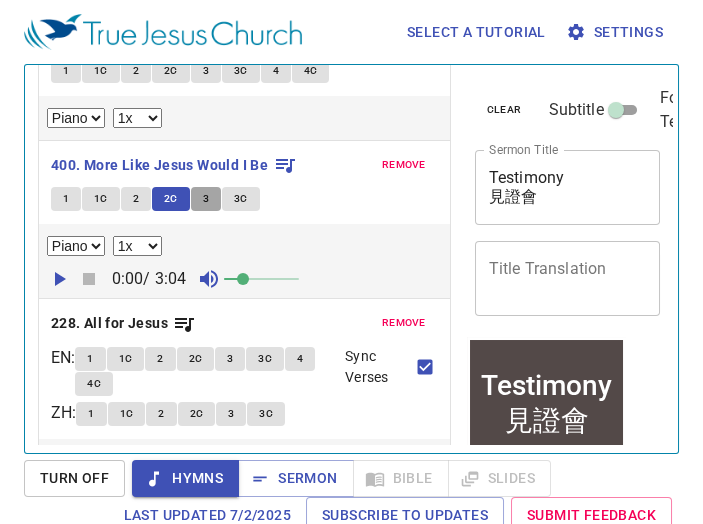 click on "3" at bounding box center [206, 199] 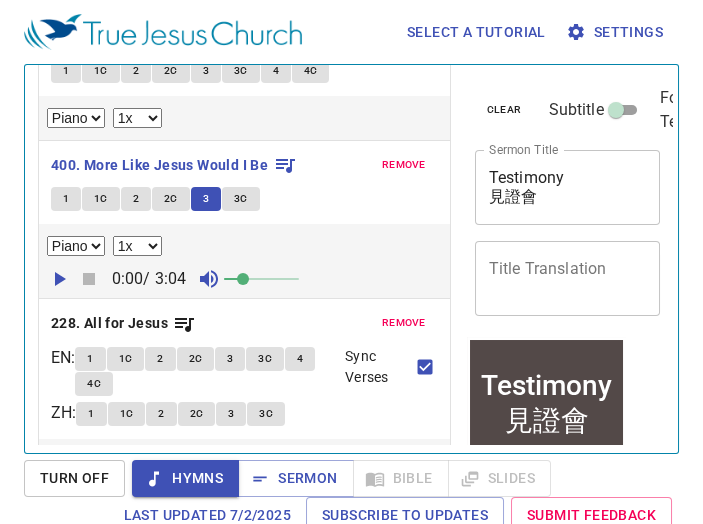 drag, startPoint x: 199, startPoint y: 200, endPoint x: 216, endPoint y: 201, distance: 17.029387 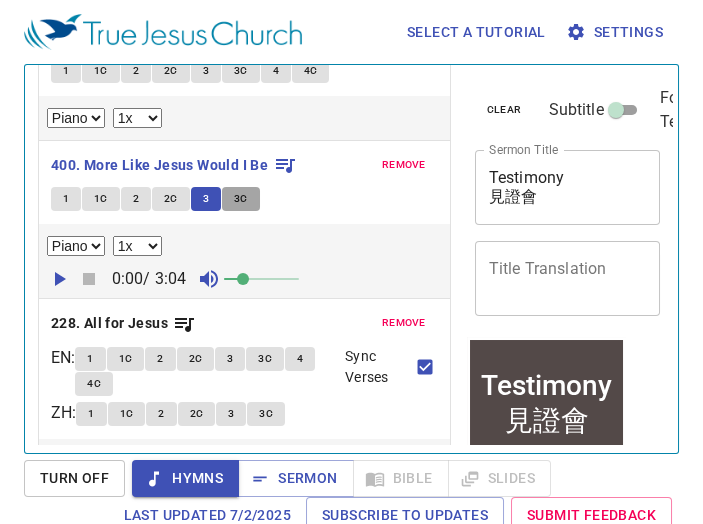 click on "3C" at bounding box center [241, 199] 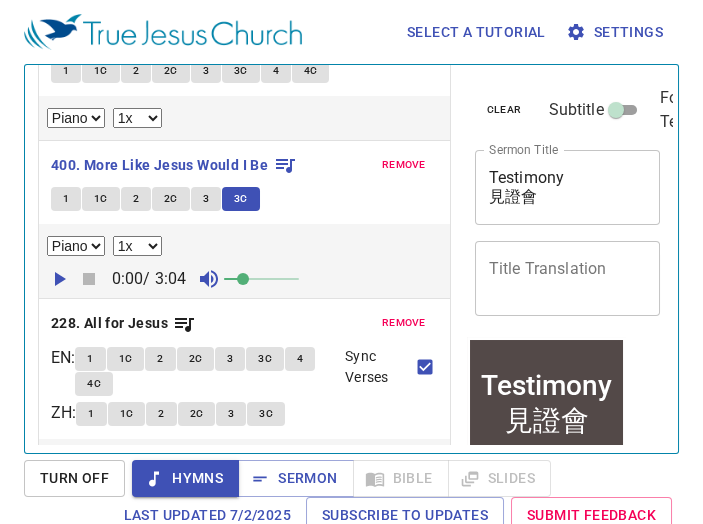 click on "0:00  /   3:04" at bounding box center (149, 279) 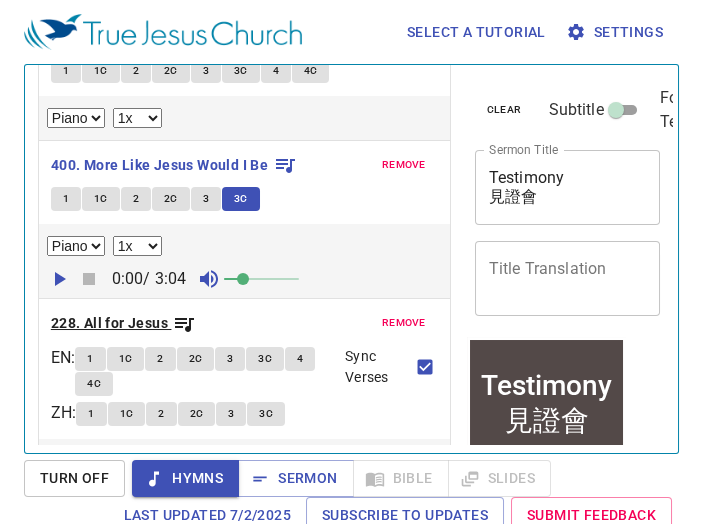 click on "228. All for Jesus" at bounding box center [109, 323] 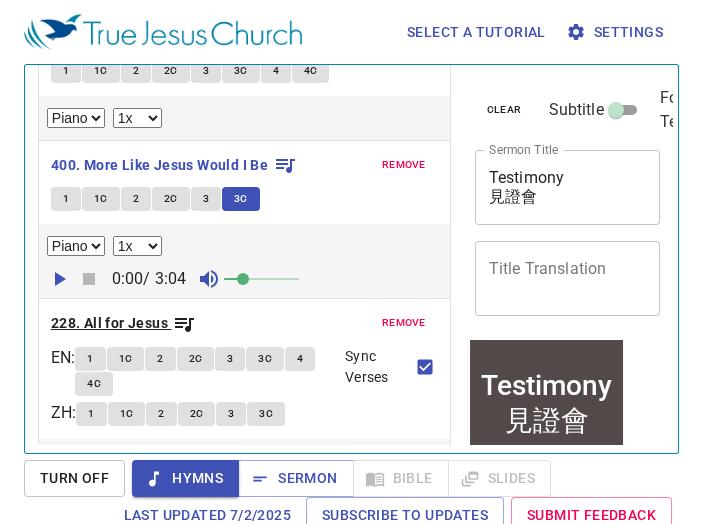 click on "1C" at bounding box center [126, 359] 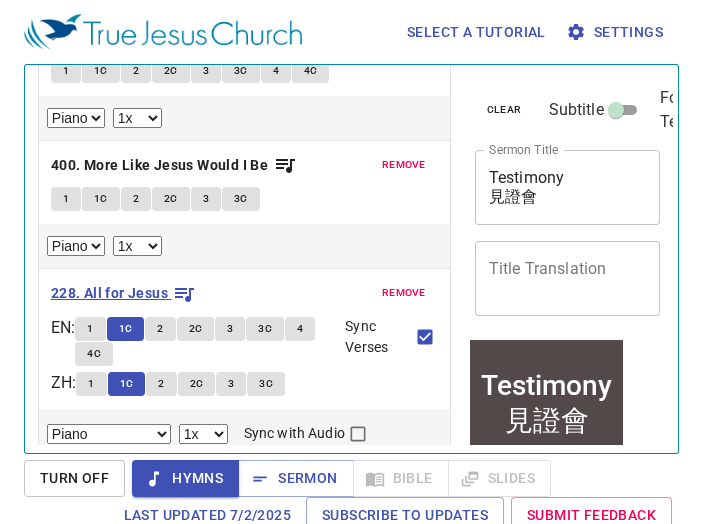 click on "228. All for Jesus" at bounding box center [109, 293] 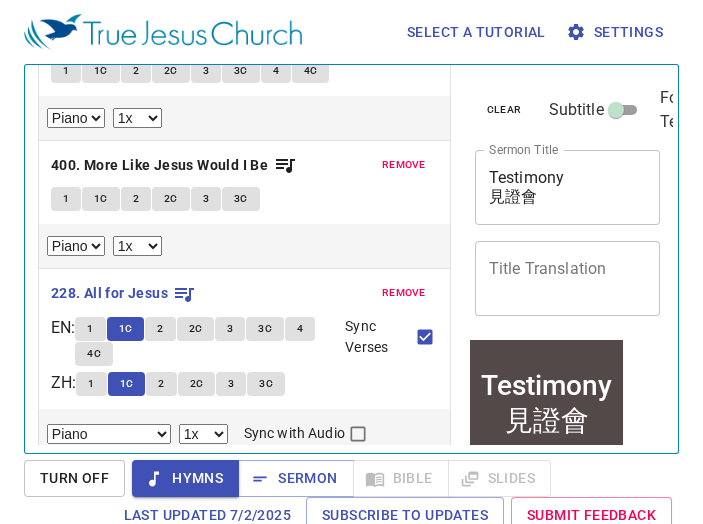 click on "1" at bounding box center [90, 329] 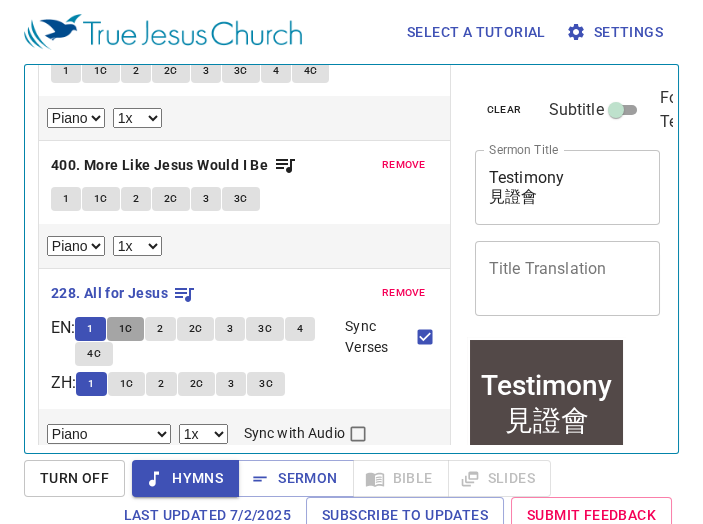 click on "1C" at bounding box center (126, 329) 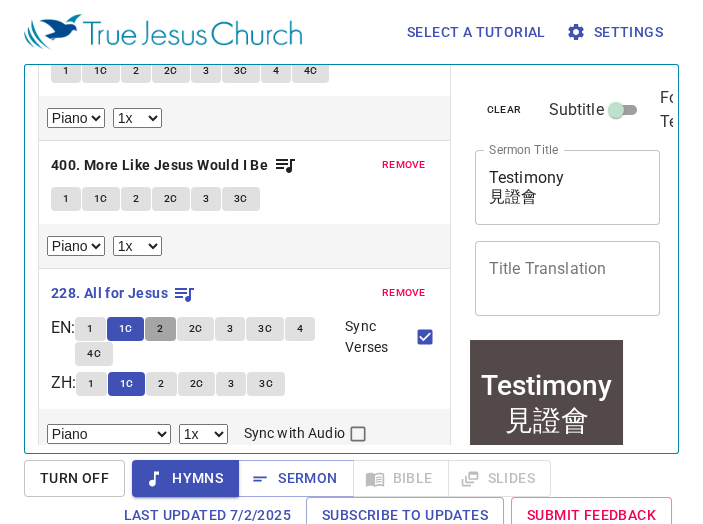 click on "2" at bounding box center [160, 329] 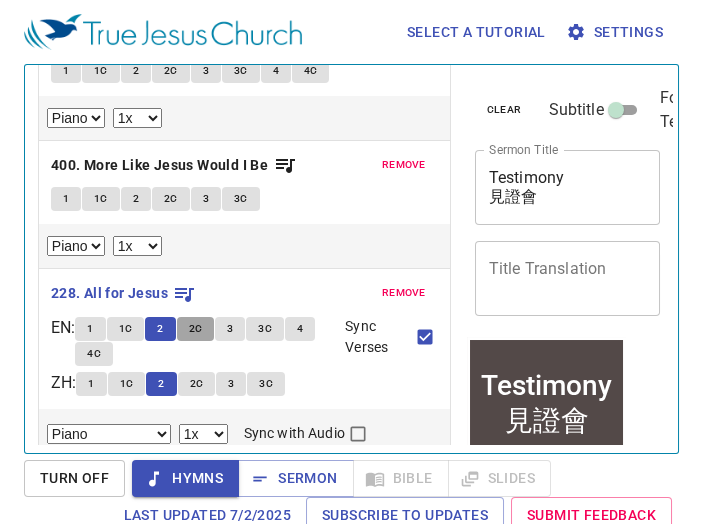 click on "2C" at bounding box center [196, 329] 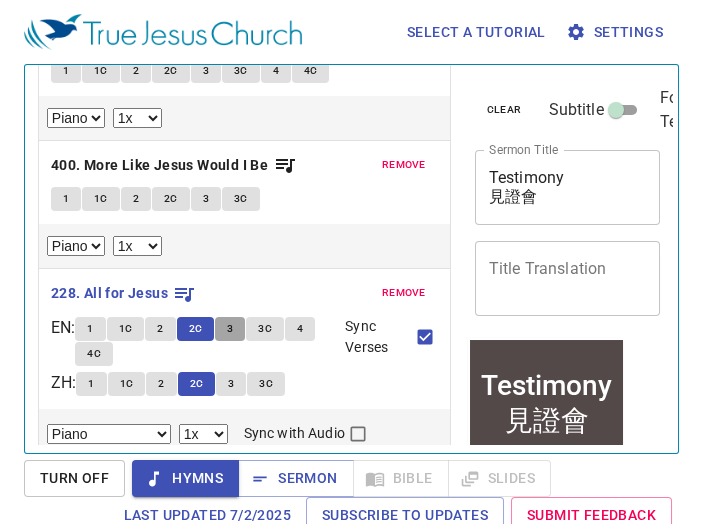 click on "3" at bounding box center (230, 329) 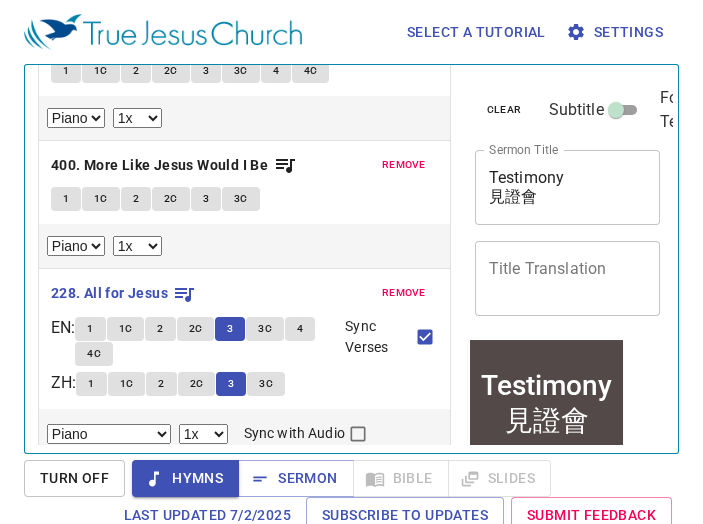 click on "3C" at bounding box center (265, 329) 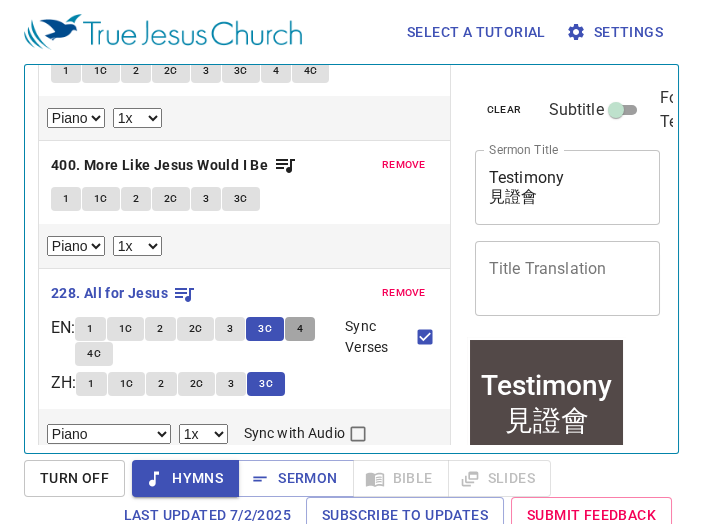 click on "4" at bounding box center [300, 329] 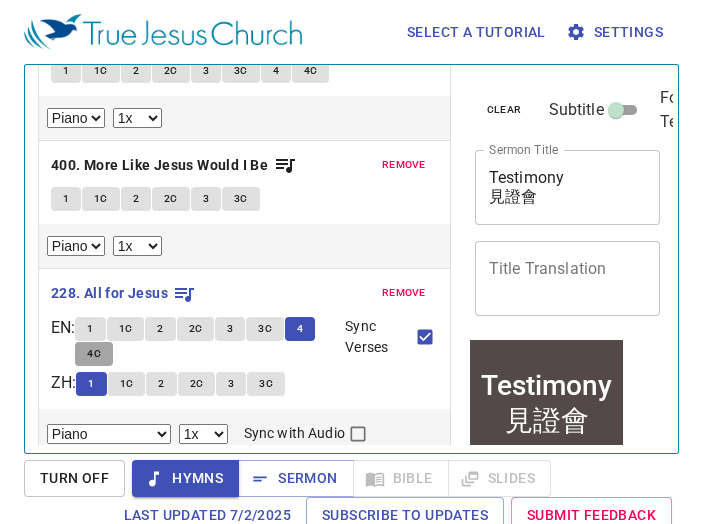 click on "4C" at bounding box center [94, 354] 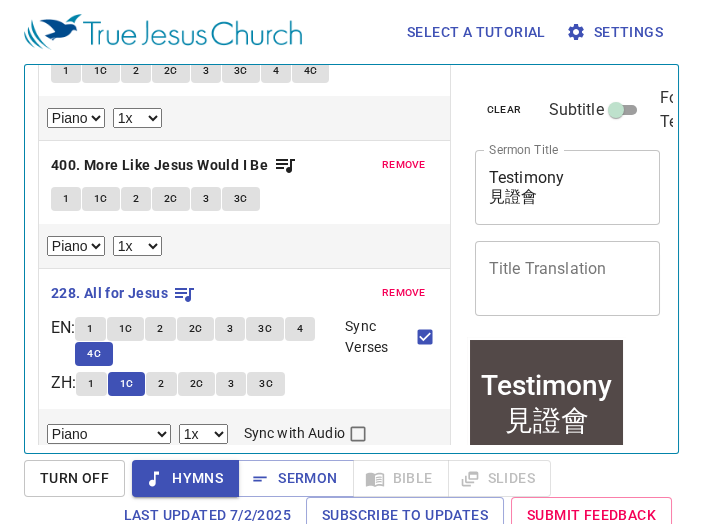 click on "Hymns" at bounding box center (185, 478) 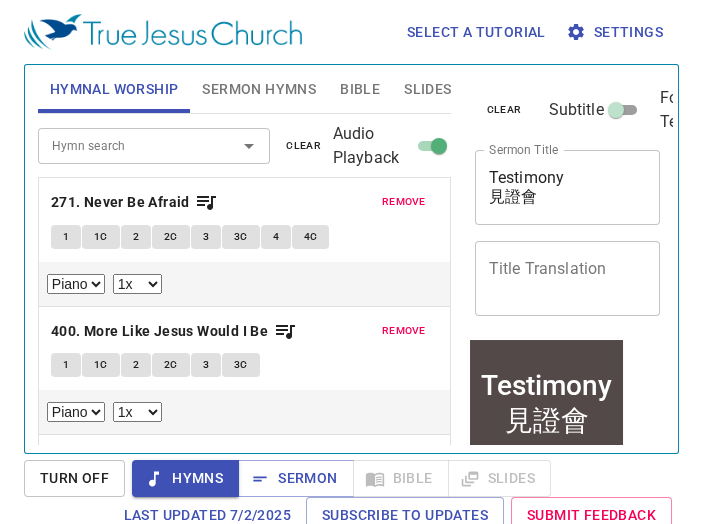 click on "Sermon Hymns" at bounding box center [259, 89] 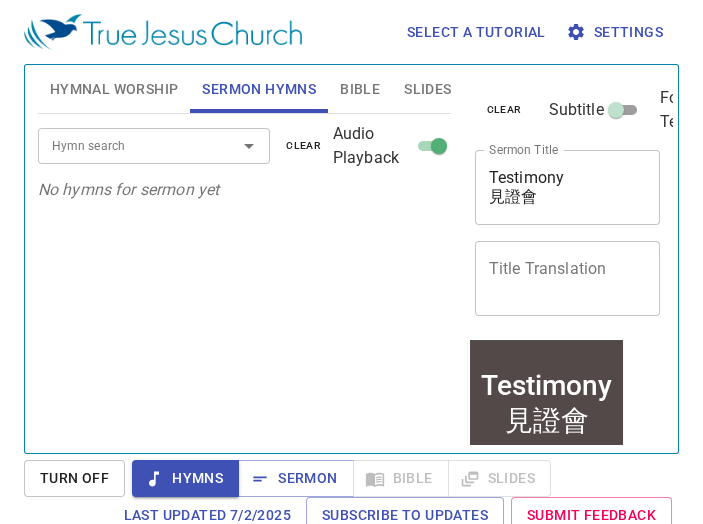 click on "Hymn search" at bounding box center [125, 145] 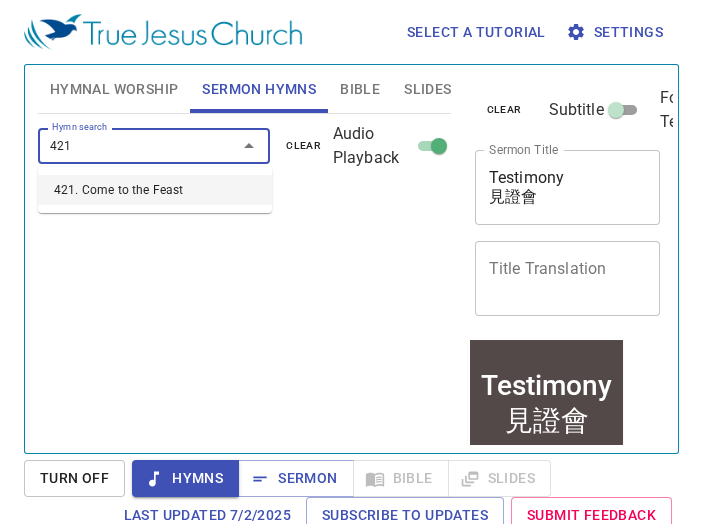 type on "421. Come to the Feast" 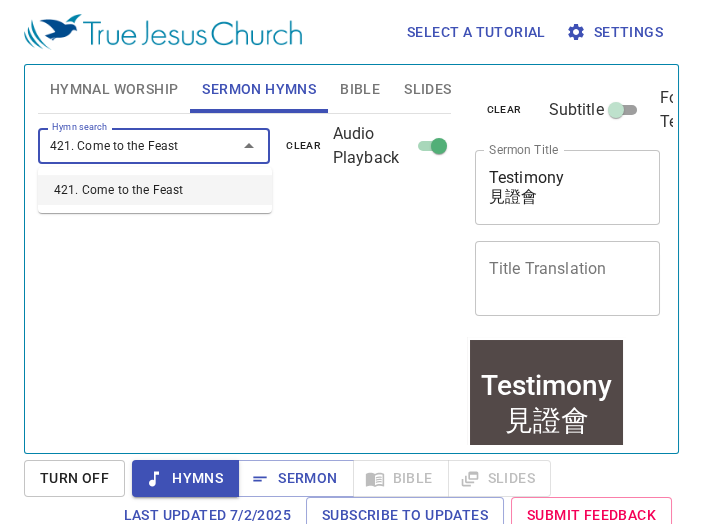 type 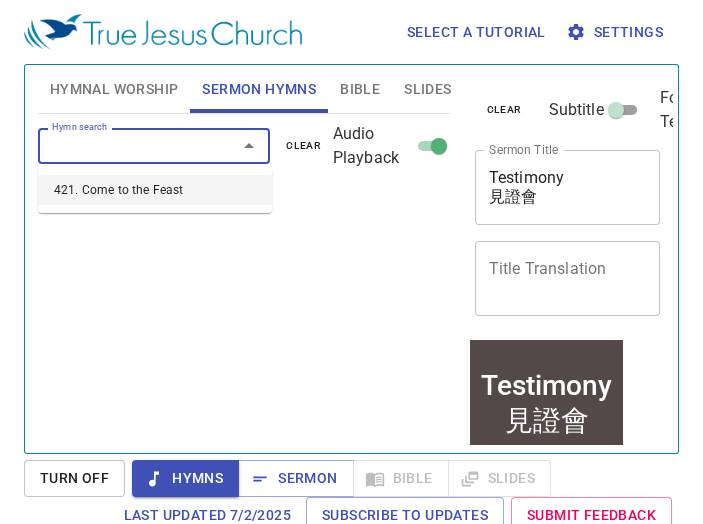 select on "1" 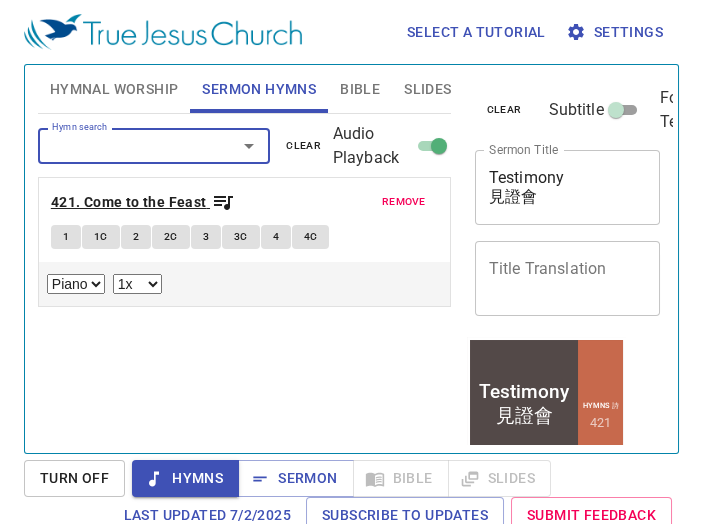 click on "421. Come to the Feast" at bounding box center (129, 202) 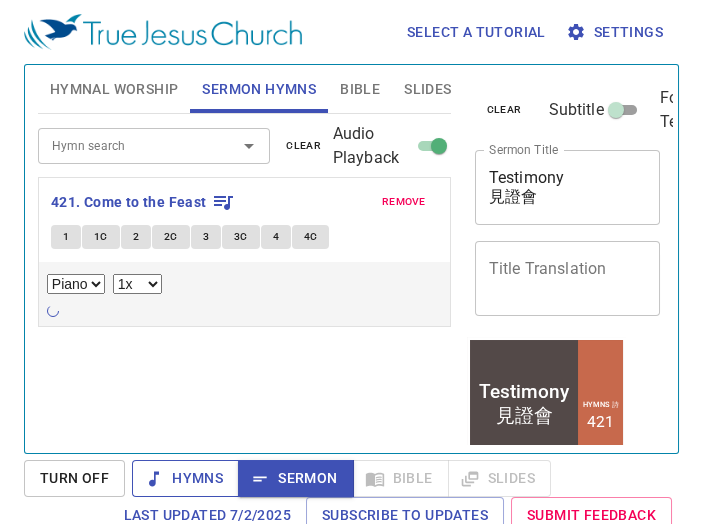 click on "Hymns" at bounding box center [185, 478] 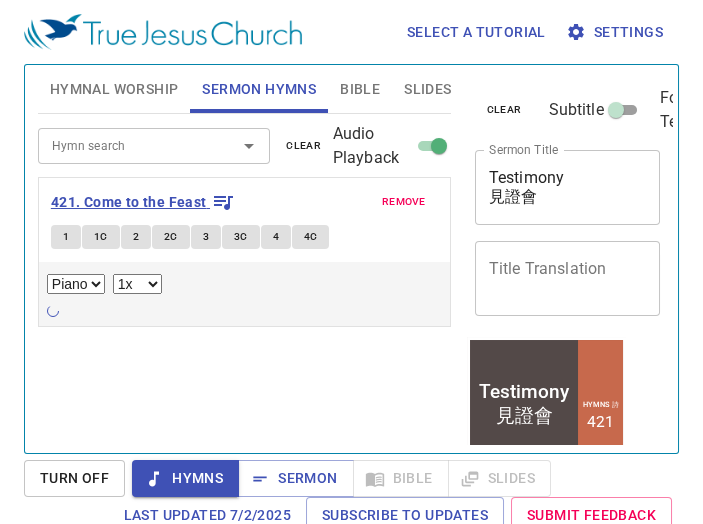 click on "421. Come to the Feast" at bounding box center (129, 202) 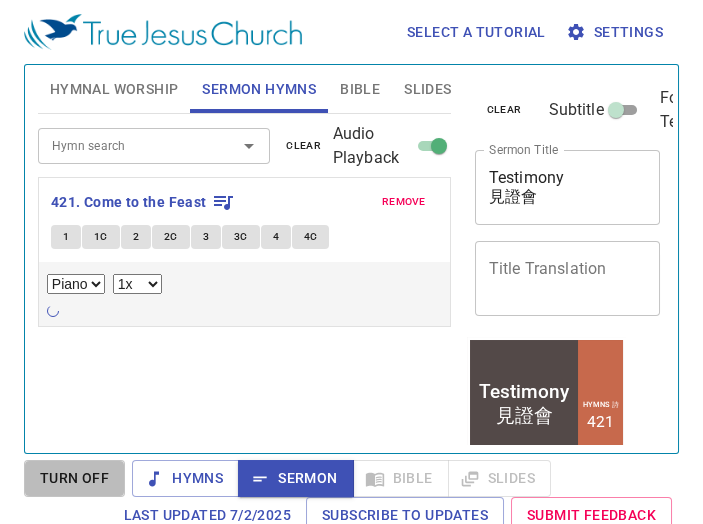 click on "Turn Off" at bounding box center (74, 478) 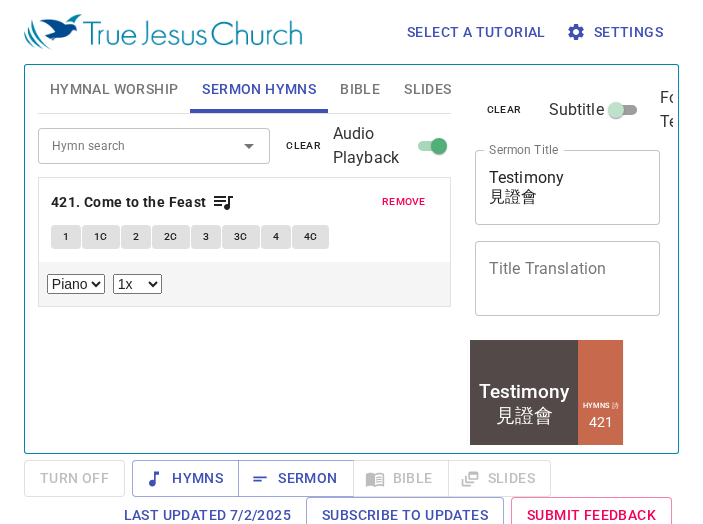 click on "Select a tutorial Settings Hymnal Worship Sermon Hymns Bible Slides Hymn search Hymn search   clear Audio Playback remove 271. Never Be Afraid   1 1C 2 2C 3 3C 4 4C Piano 0.6x 0.7x 0.8x 0.9x 1x 1.1x 1.2x 1.3x 1.4x 1.5x 1.7x 2x remove 400. More Like Jesus Would I Be   1 1C 2 2C 3 3C Piano 0.6x 0.7x 0.8x 0.9x 1x 1.1x 1.2x 1.3x 1.4x 1.5x 1.7x 2x remove 228. All for Jesus   EN :   1 1C 2 2C 3 3C 4 4C ZH :   1 1C 2 2C 3 3C Sync Verses Piano Piano (3 verses) 0.6x 0.7x 0.8x 0.9x 1x 1.1x 1.2x 1.3x 1.4x 1.5x 1.7x 2x Sync with Audio Hymn search Hymn search   clear Audio Playback remove 421. Come to the Feast   1 1C 2 2C 3 3C 4 4C Piano 0.6x 0.7x 0.8x 0.9x 1x 1.1x 1.2x 1.3x 1.4x 1.5x 1.7x 2x Genesis 1 Bible Reference (Ctrl + /) Bible Reference (Ctrl + /)   Verse History   Previous  (←, ↑)     Next  (→, ↓) Show 1 verse Show 2 verses Show 3 verses Show 4 verses Show 5 verses 1 In the beginning God created the heavens and the earth.   ﻿起初 ，　神 創造 天 地 。 2   地 是 空虛 混沌 面" at bounding box center (351, 262) 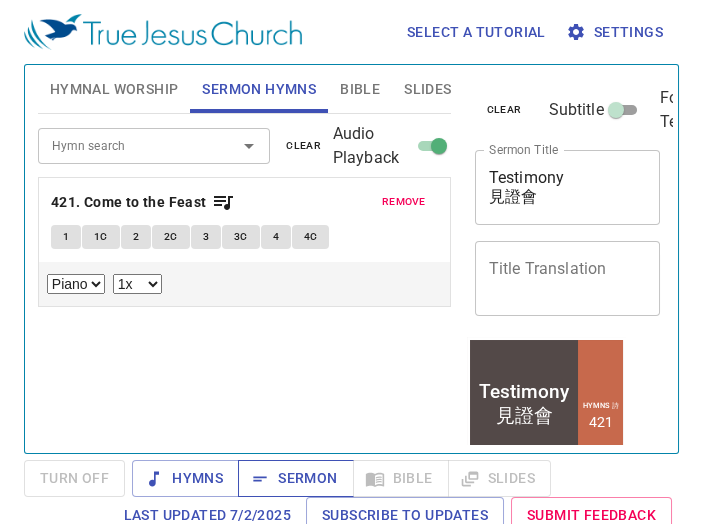 click on "Sermon" at bounding box center [295, 478] 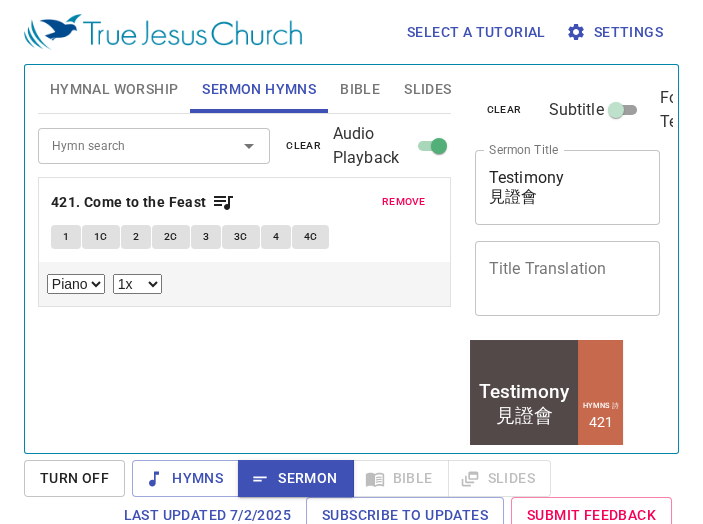 click on "1 1C 2 2C 3 3C 4 4C" 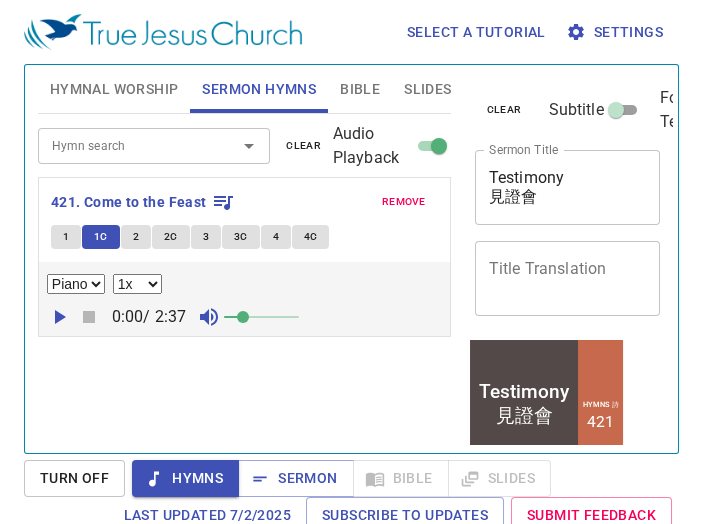 click on "2" at bounding box center (136, 237) 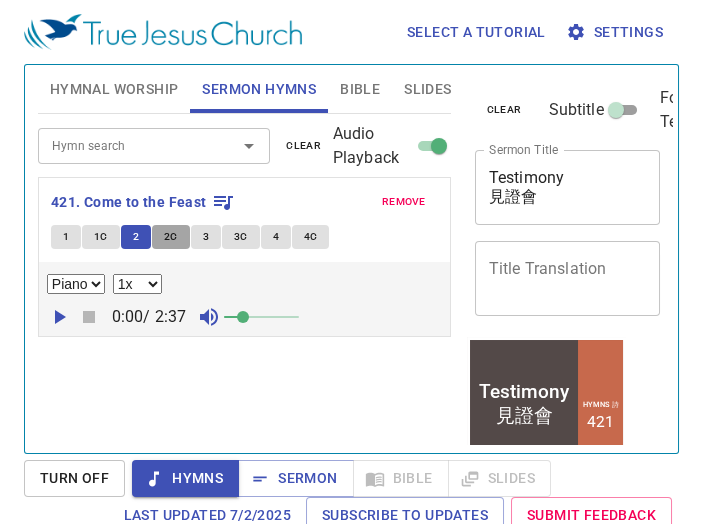 click on "2C" at bounding box center [171, 237] 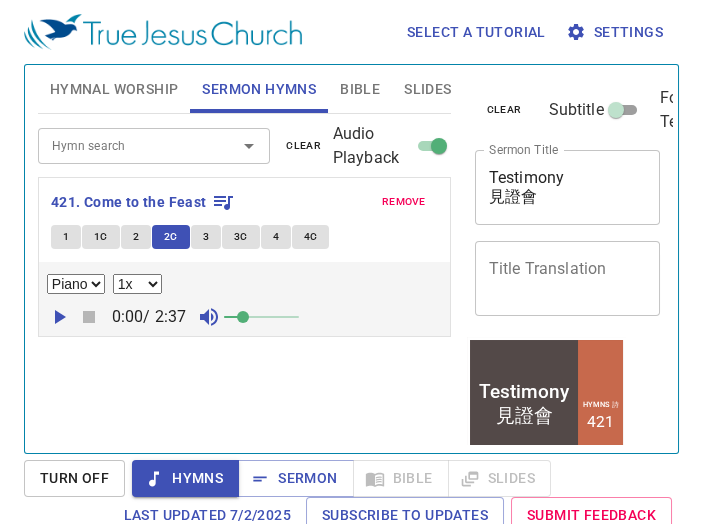 click on "3" at bounding box center (206, 237) 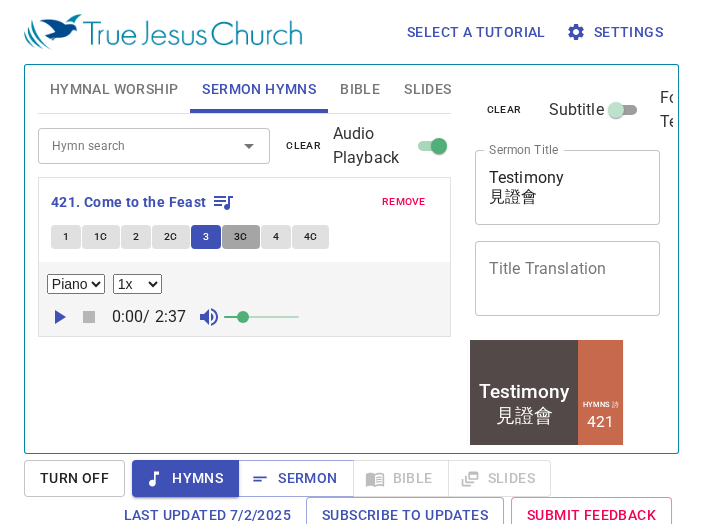 click on "3C" at bounding box center (241, 237) 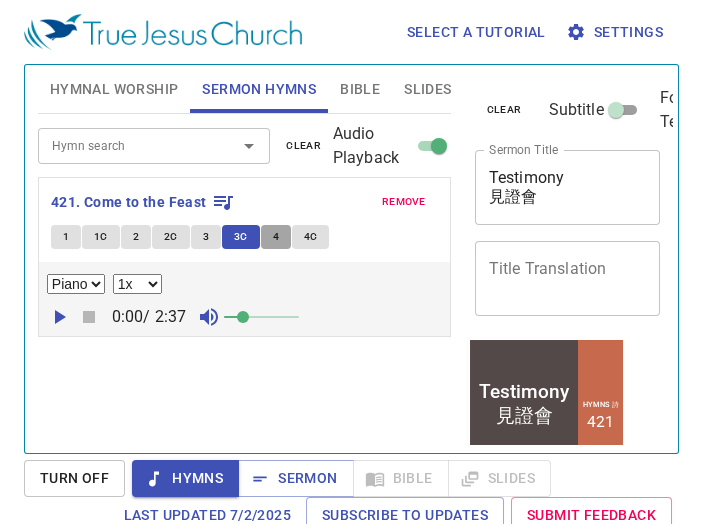 click on "4" at bounding box center [276, 237] 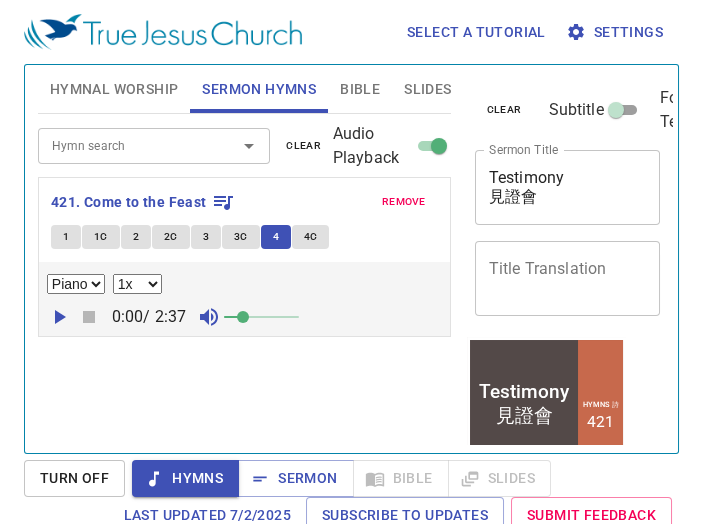 click on "4C" at bounding box center (311, 237) 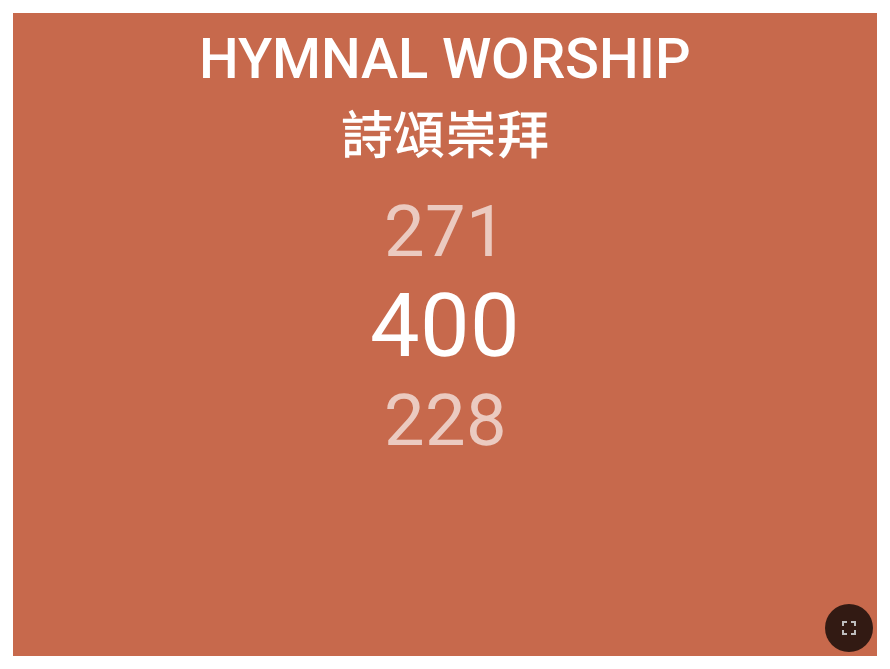scroll, scrollTop: 0, scrollLeft: 0, axis: both 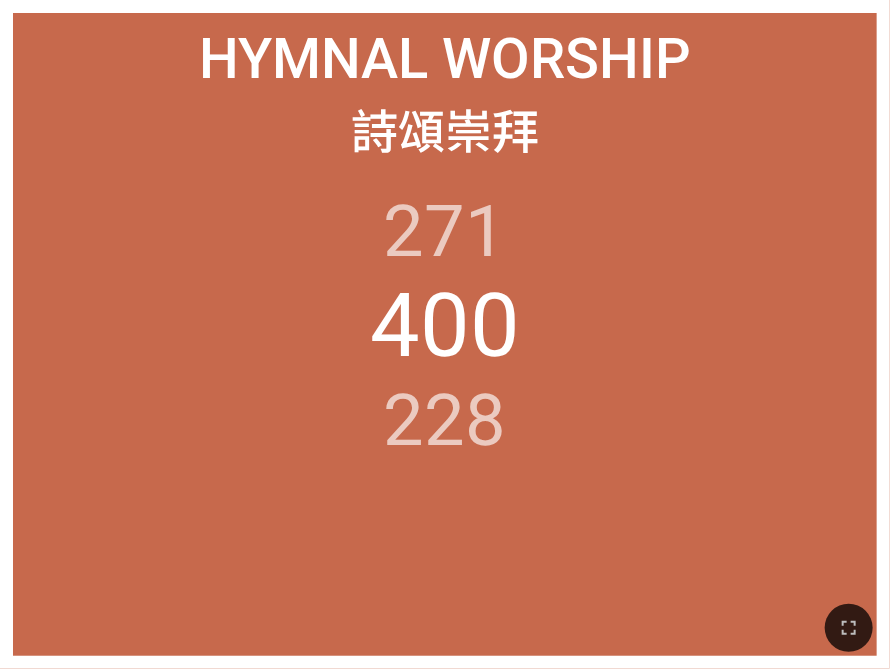 drag, startPoint x: 860, startPoint y: 621, endPoint x: 1132, endPoint y: 739, distance: 296.49283 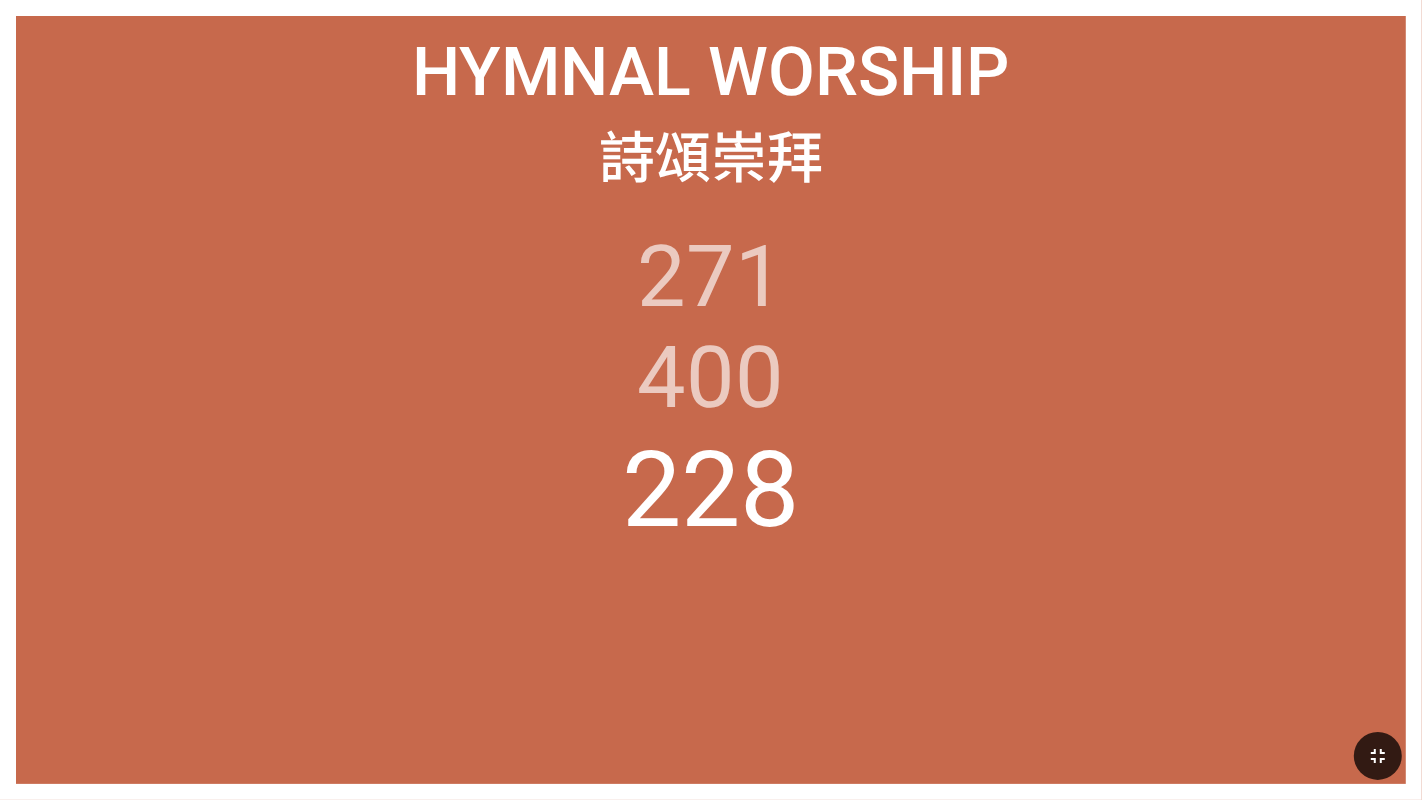 click 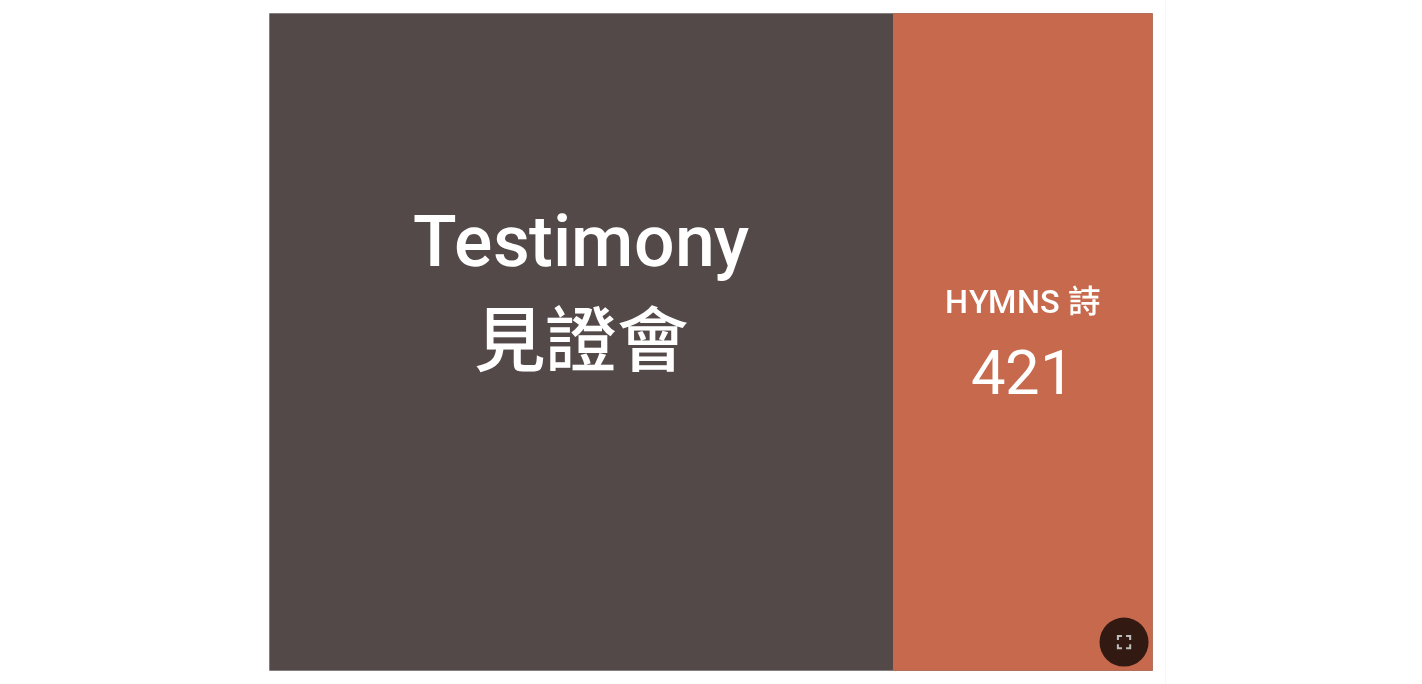 scroll, scrollTop: 0, scrollLeft: 0, axis: both 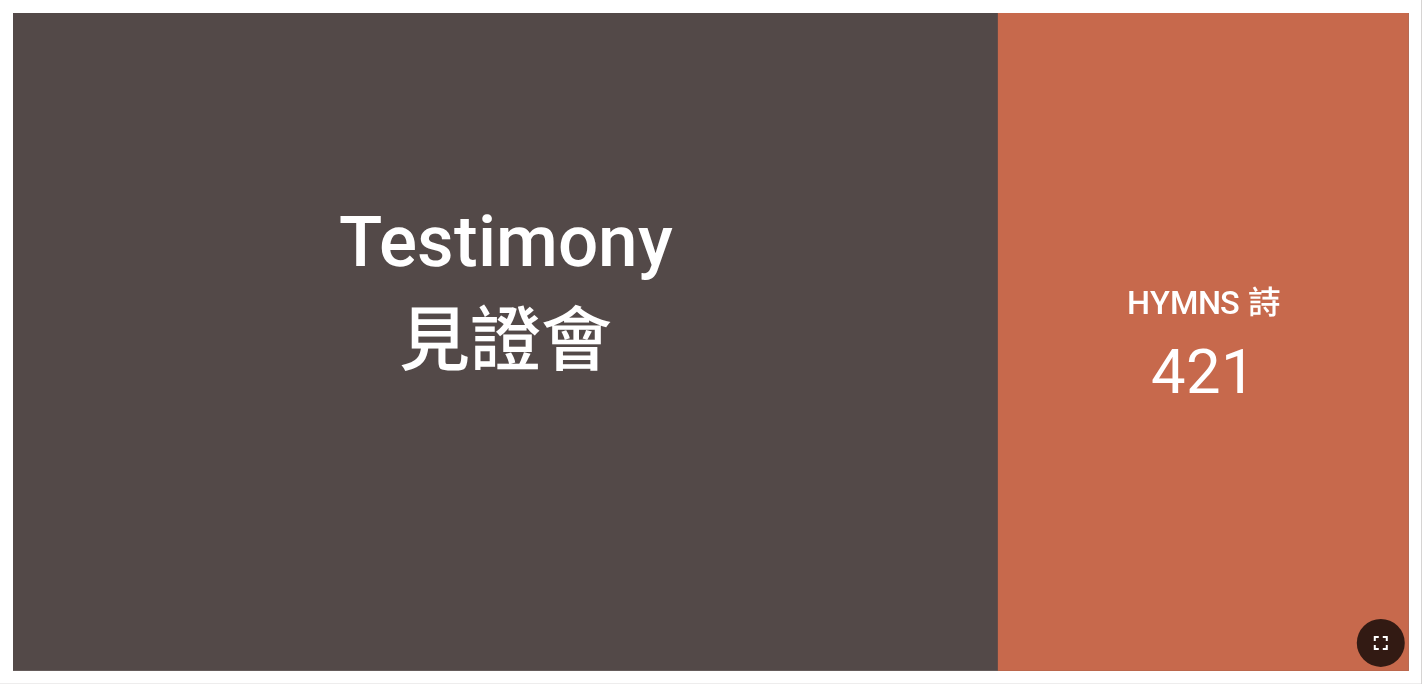 click 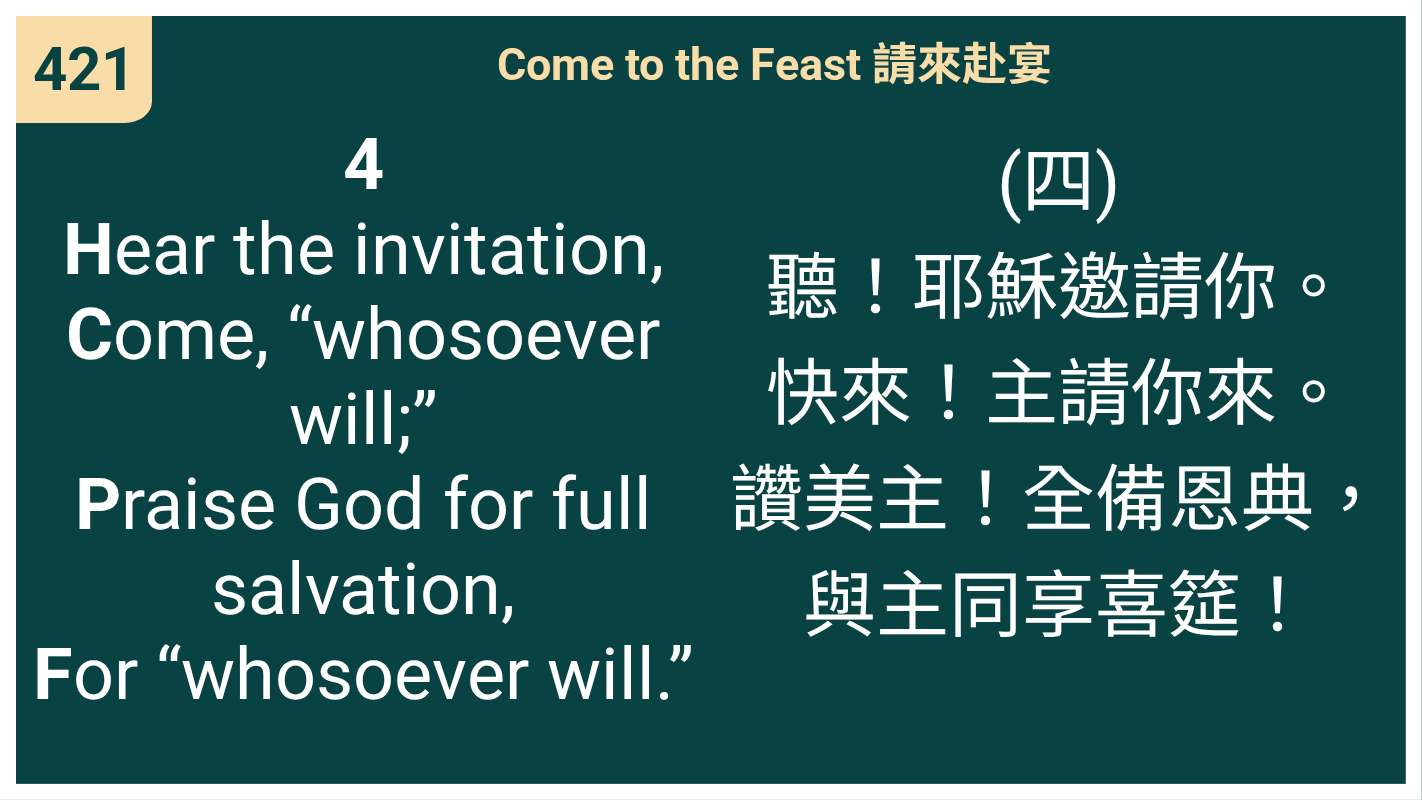 drag, startPoint x: 1383, startPoint y: 743, endPoint x: 1382, endPoint y: 680, distance: 63.007935 